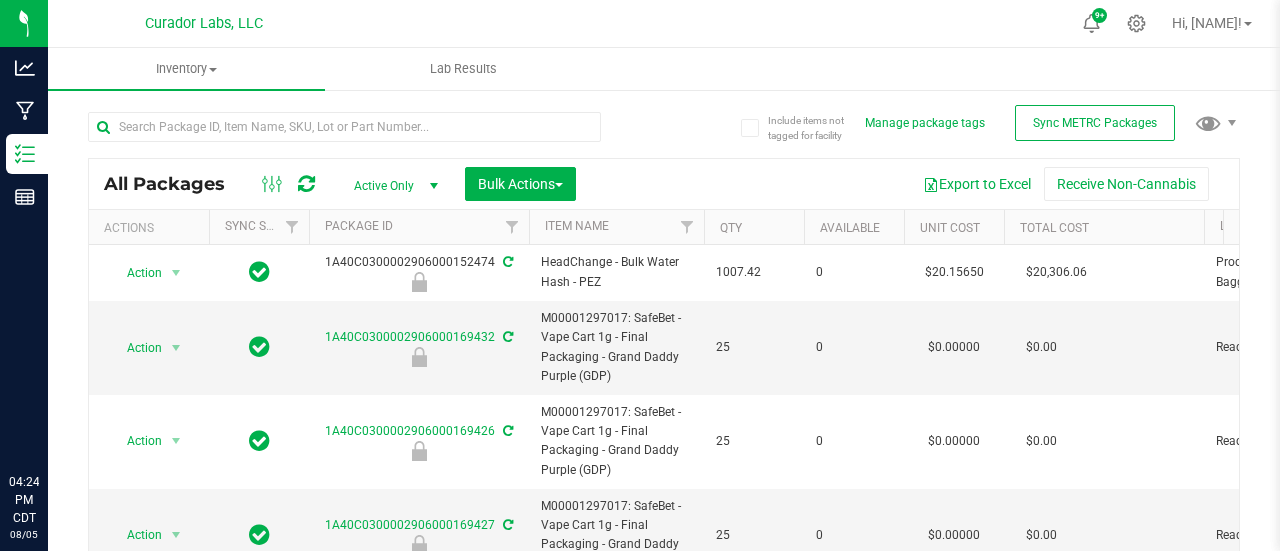 scroll, scrollTop: 0, scrollLeft: 0, axis: both 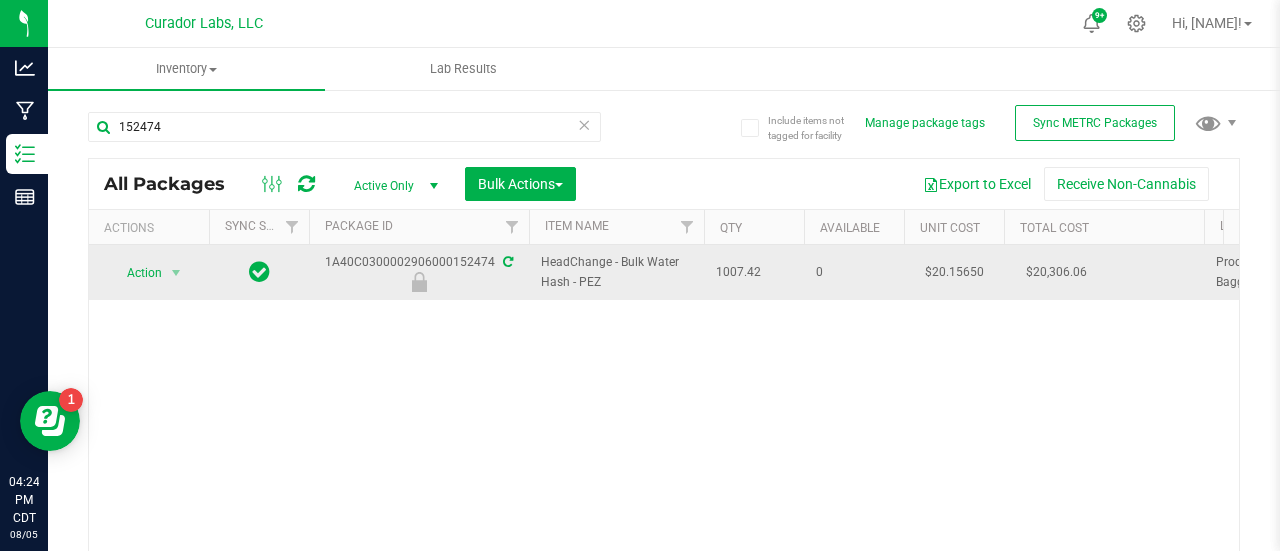 type on "152474" 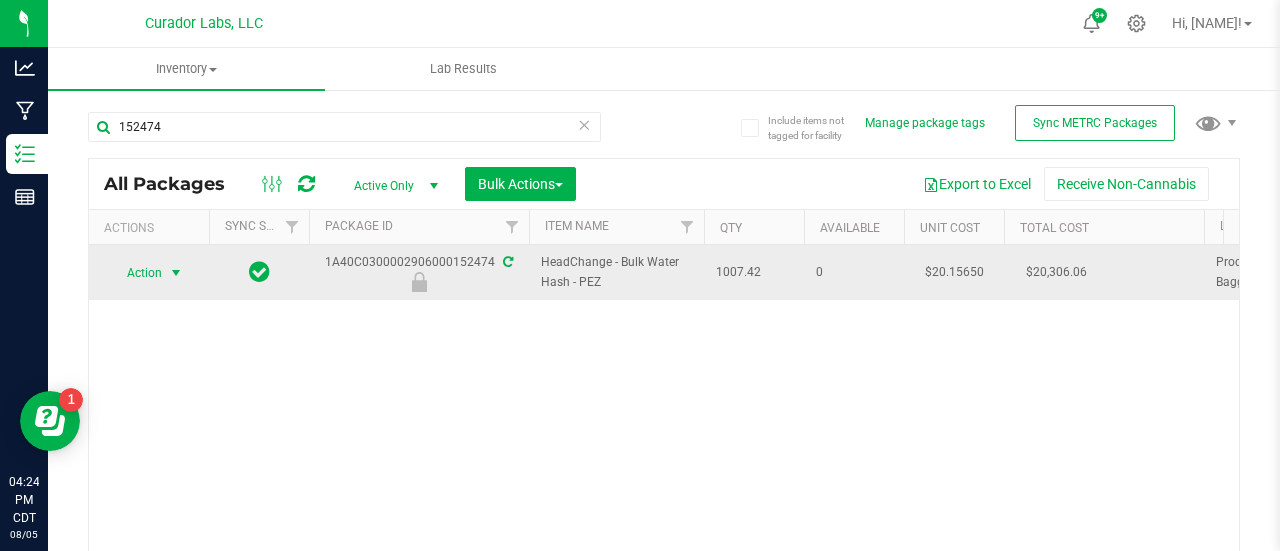 click on "Action" at bounding box center (136, 273) 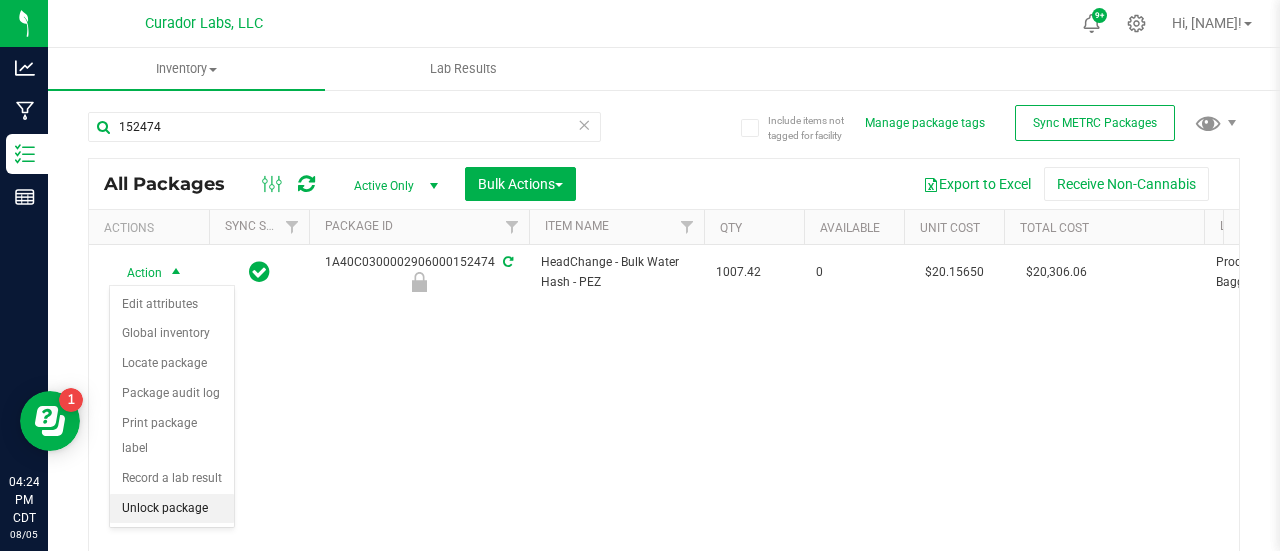 click on "Unlock package" at bounding box center (172, 509) 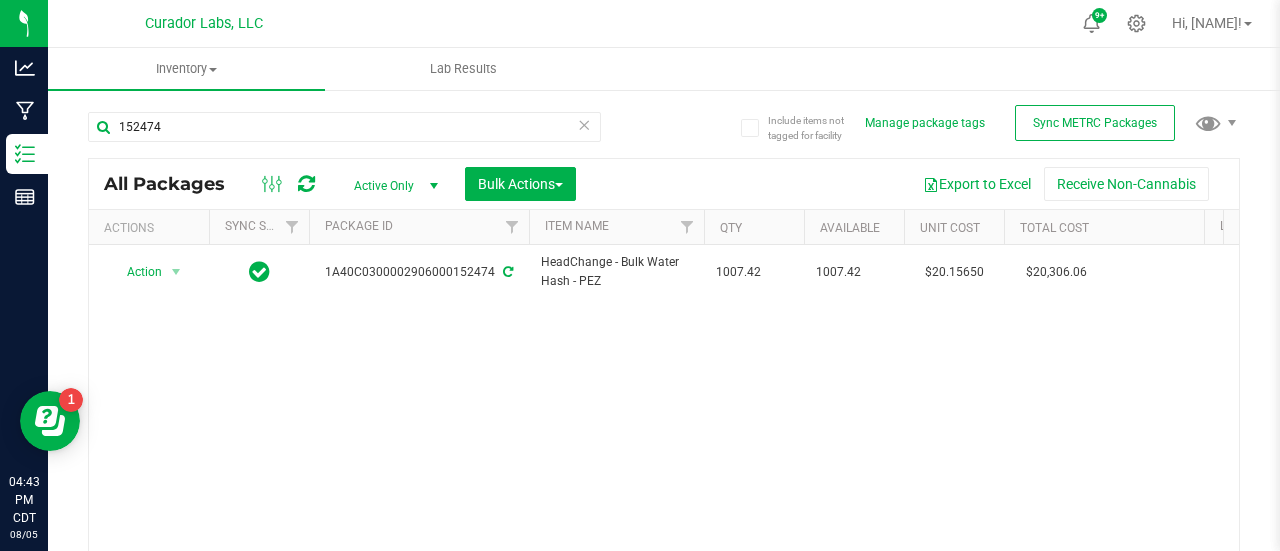 click at bounding box center (584, 124) 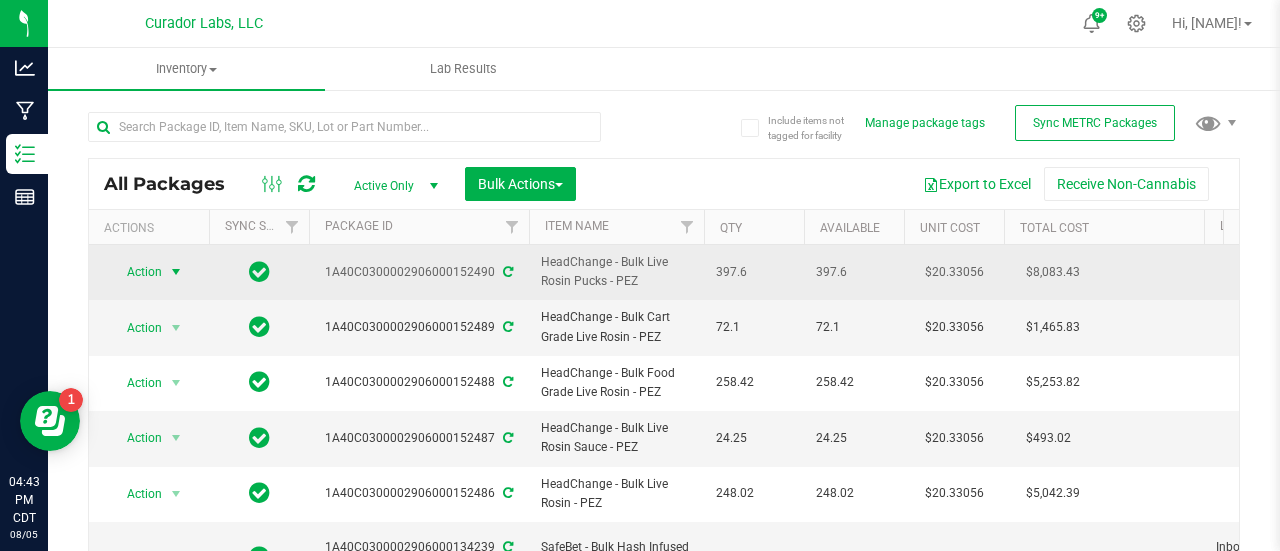 click on "Action" at bounding box center [136, 272] 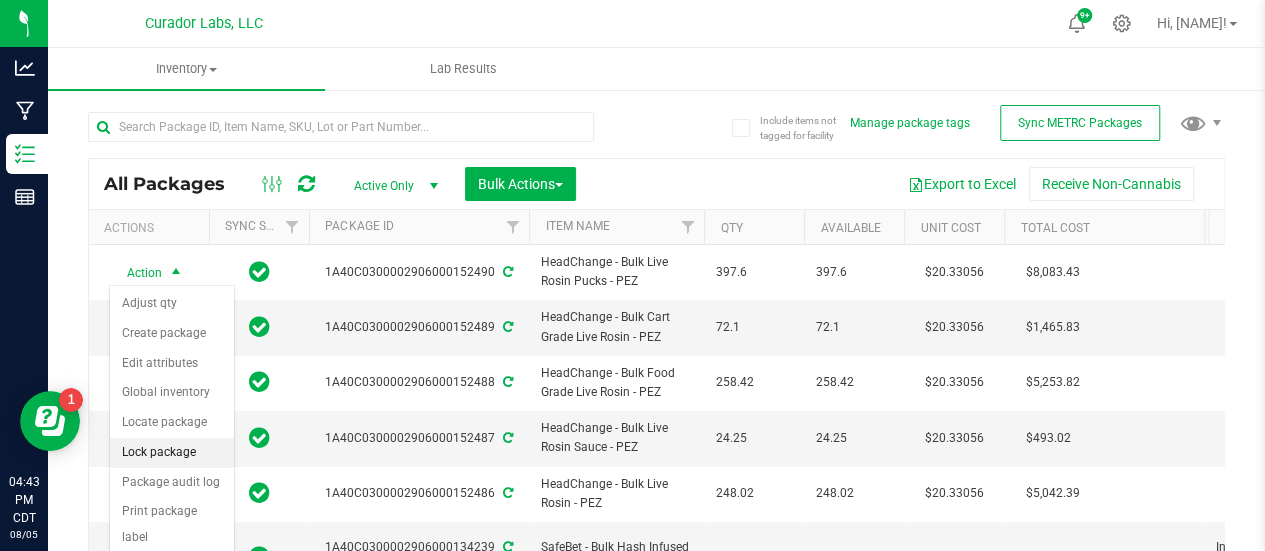 click on "Lock package" at bounding box center (172, 453) 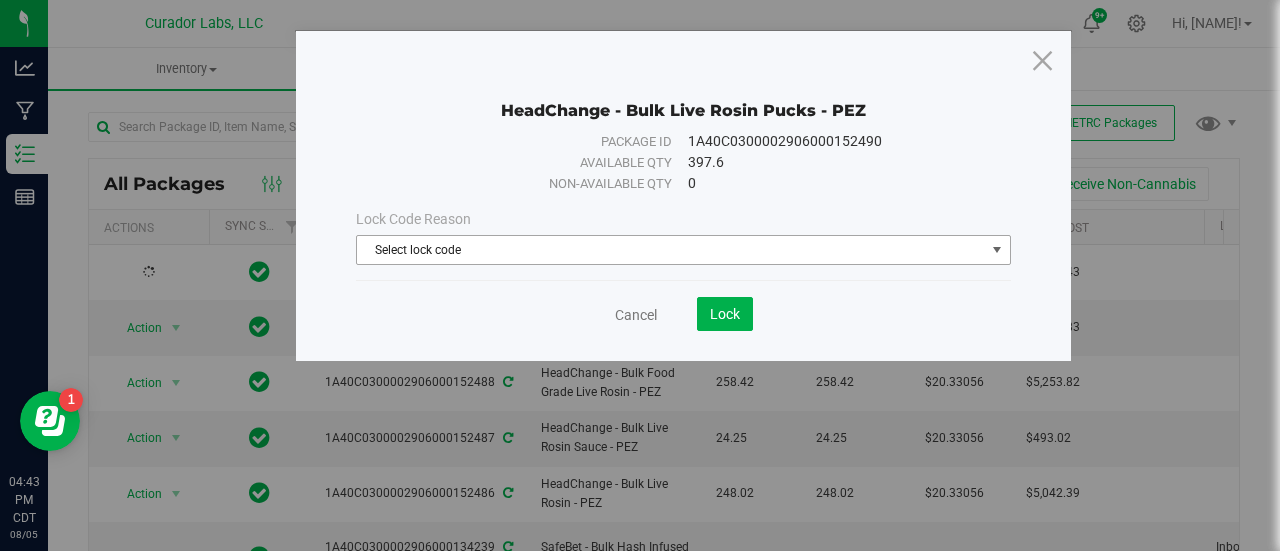 click on "Select lock code" at bounding box center (671, 250) 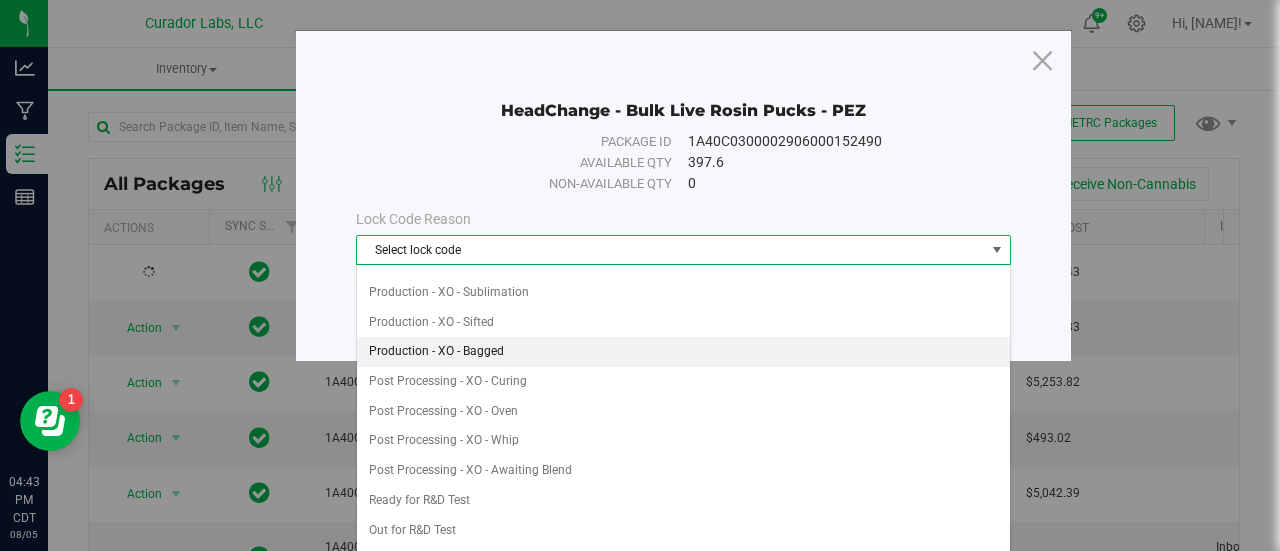 scroll, scrollTop: 455, scrollLeft: 0, axis: vertical 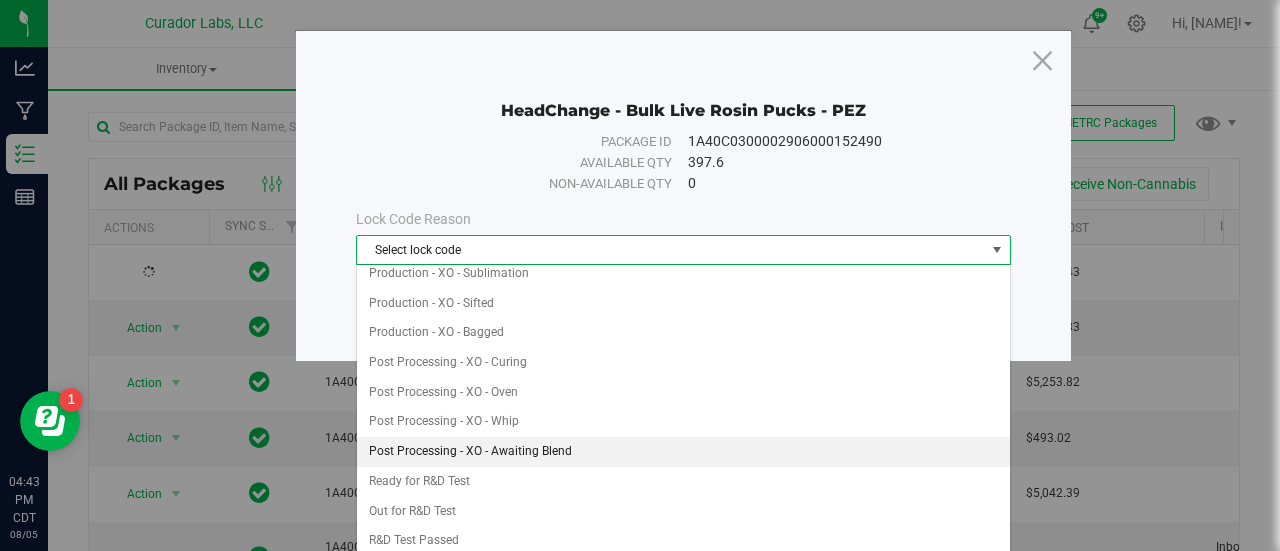 click on "Post Processing - XO - Awaiting Blend" at bounding box center [684, 452] 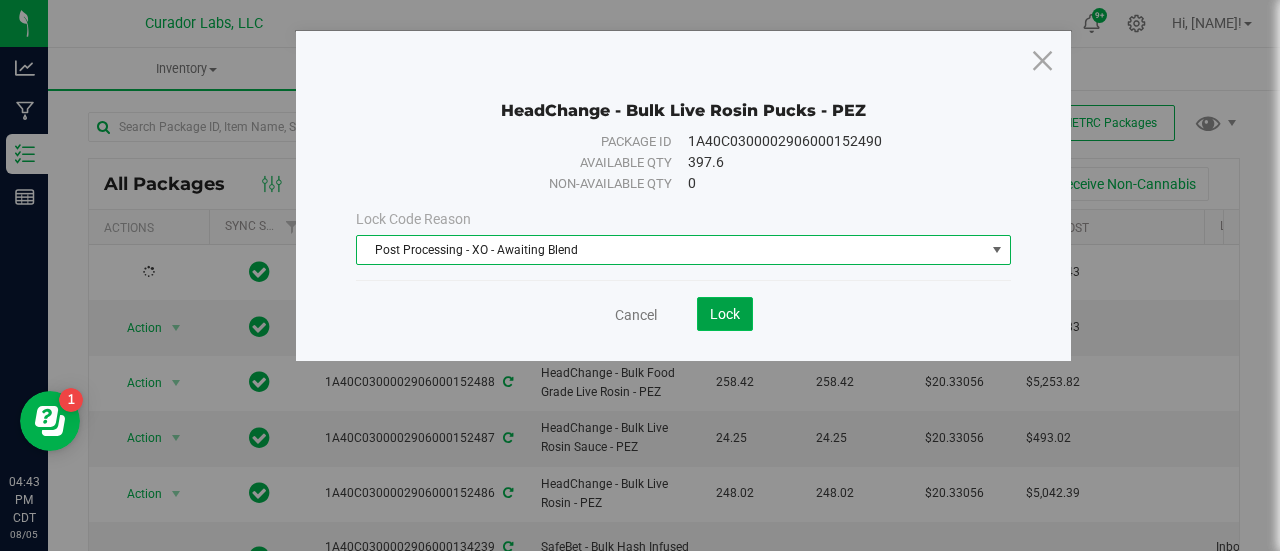 click on "Lock" 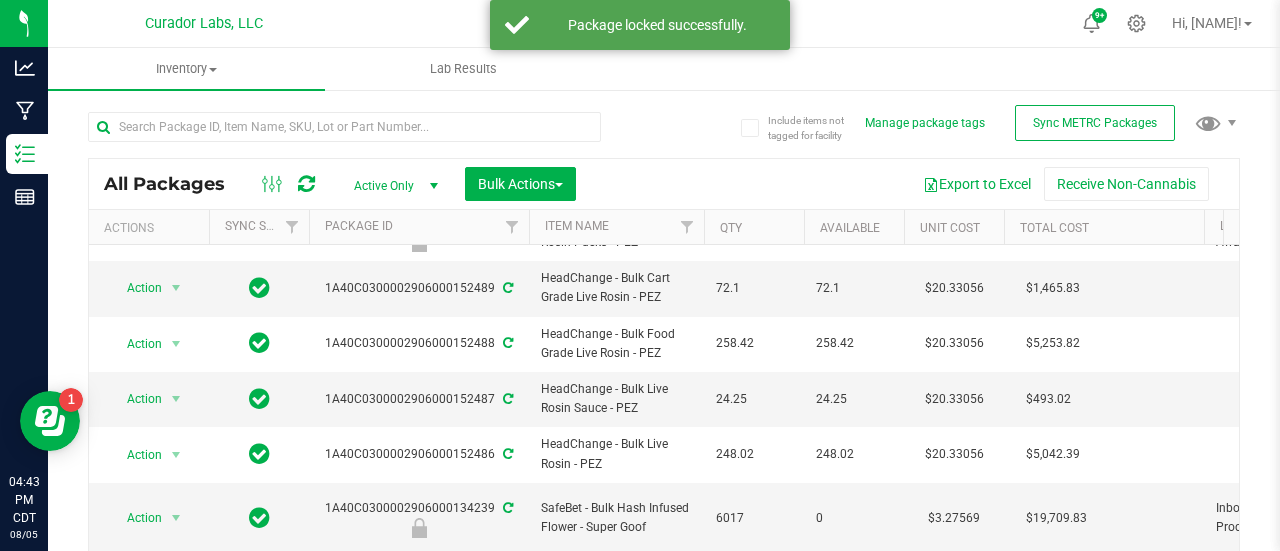 scroll, scrollTop: 41, scrollLeft: 0, axis: vertical 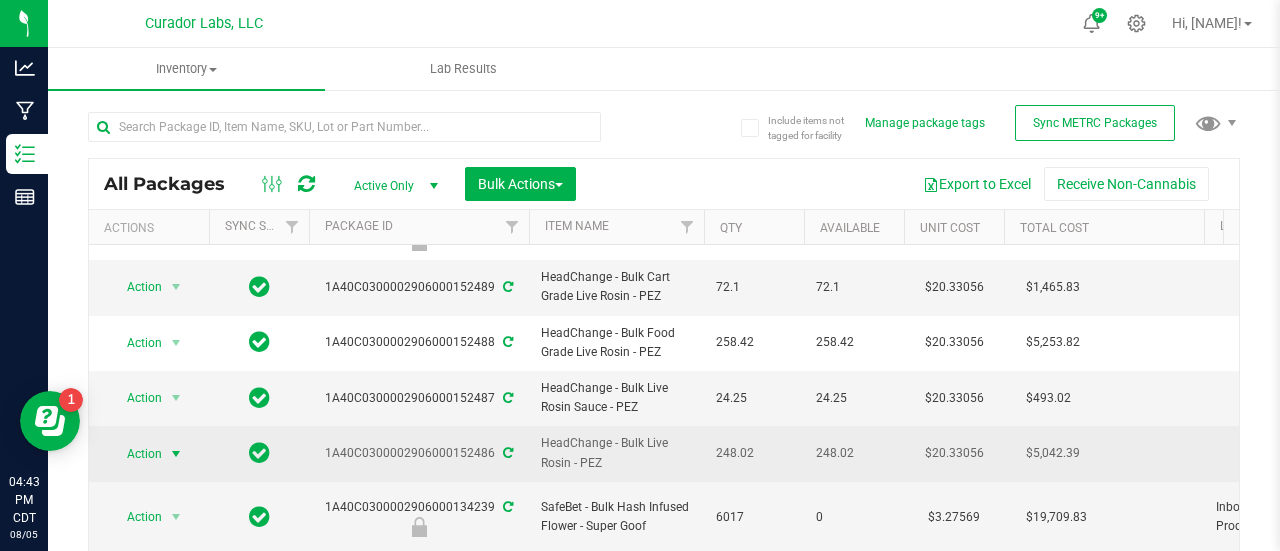 click on "Action" at bounding box center (149, 454) 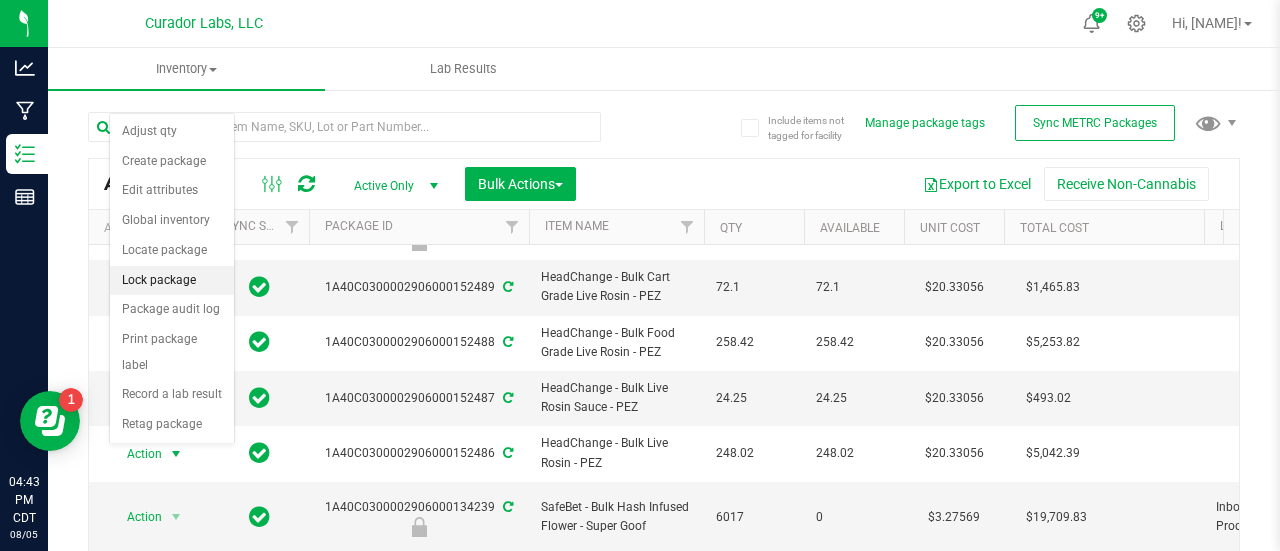 click on "Lock package" at bounding box center [172, 281] 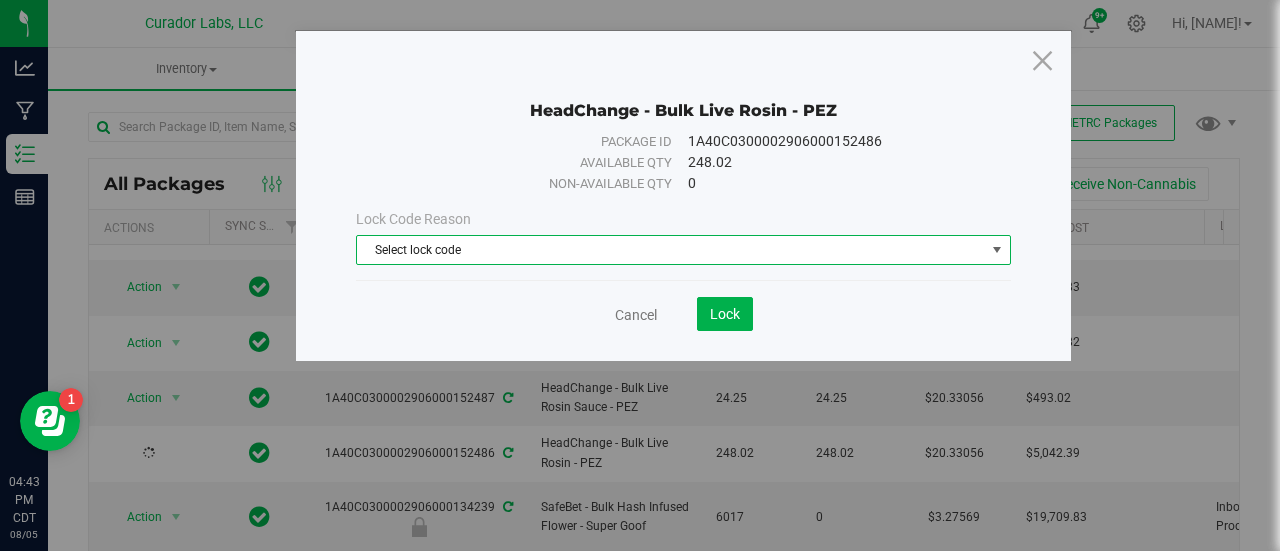 click on "Select lock code" at bounding box center (671, 250) 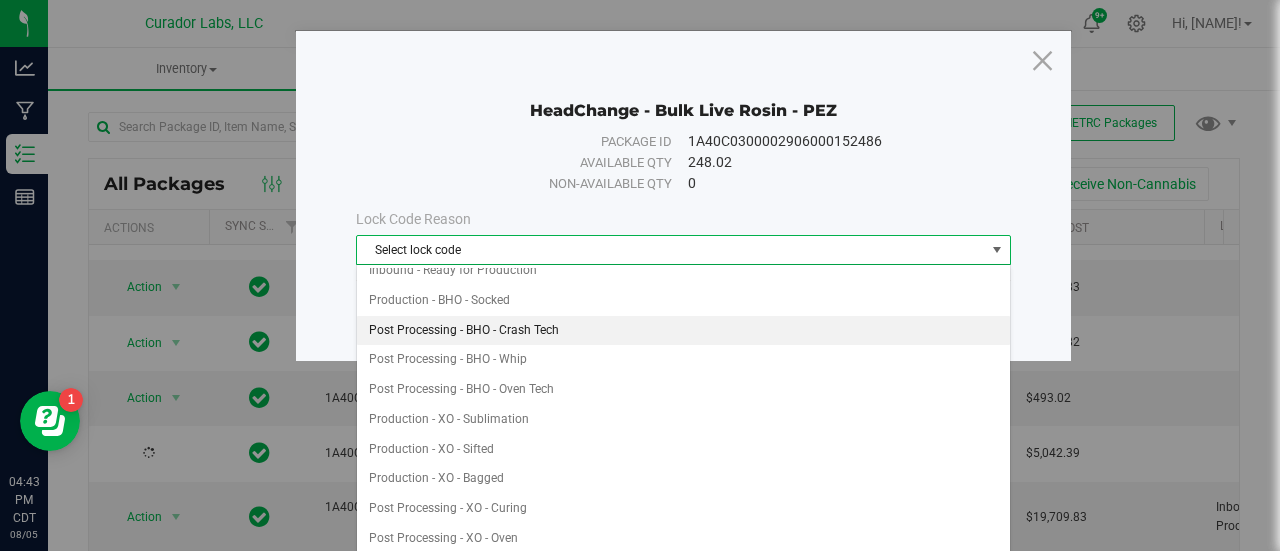 scroll, scrollTop: 343, scrollLeft: 0, axis: vertical 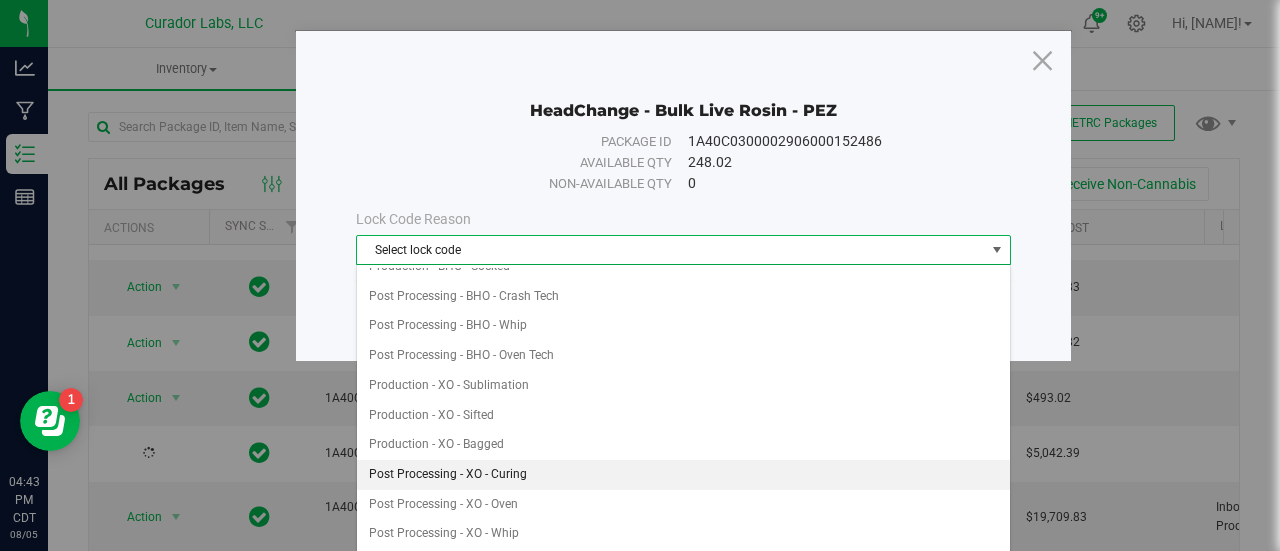 click on "Post Processing - XO - Curing" at bounding box center [684, 475] 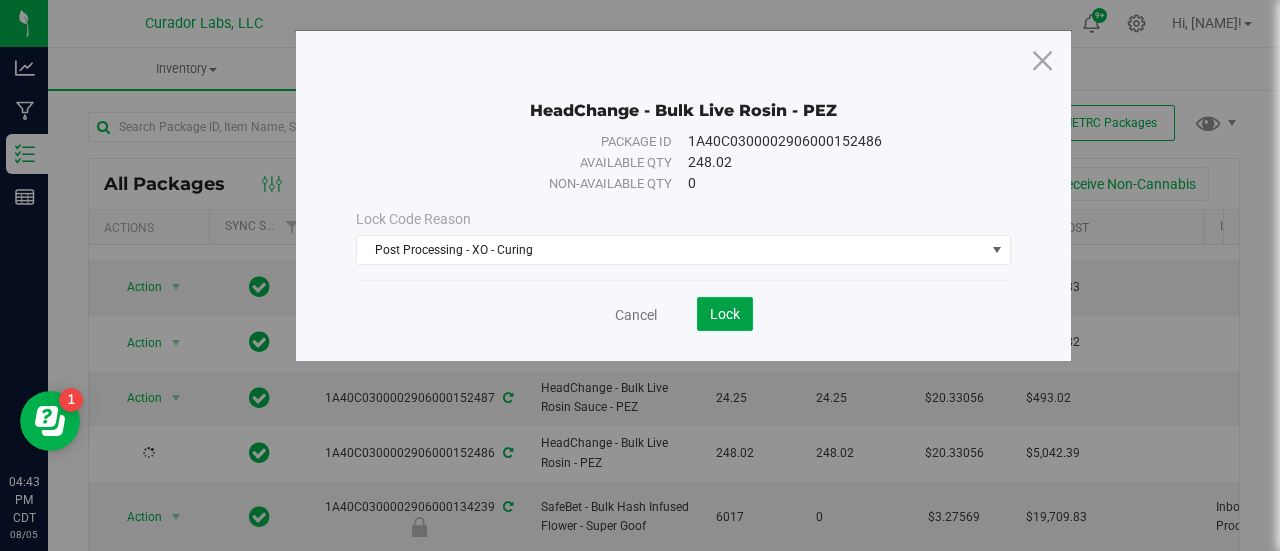 click on "Lock" 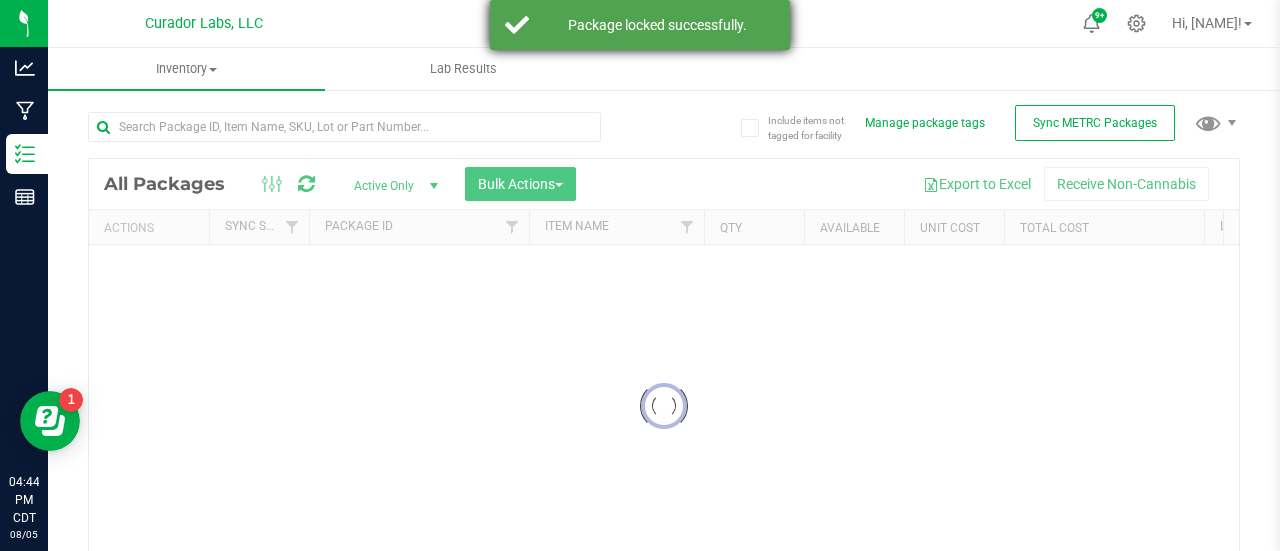 click on "Package locked successfully." at bounding box center (657, 25) 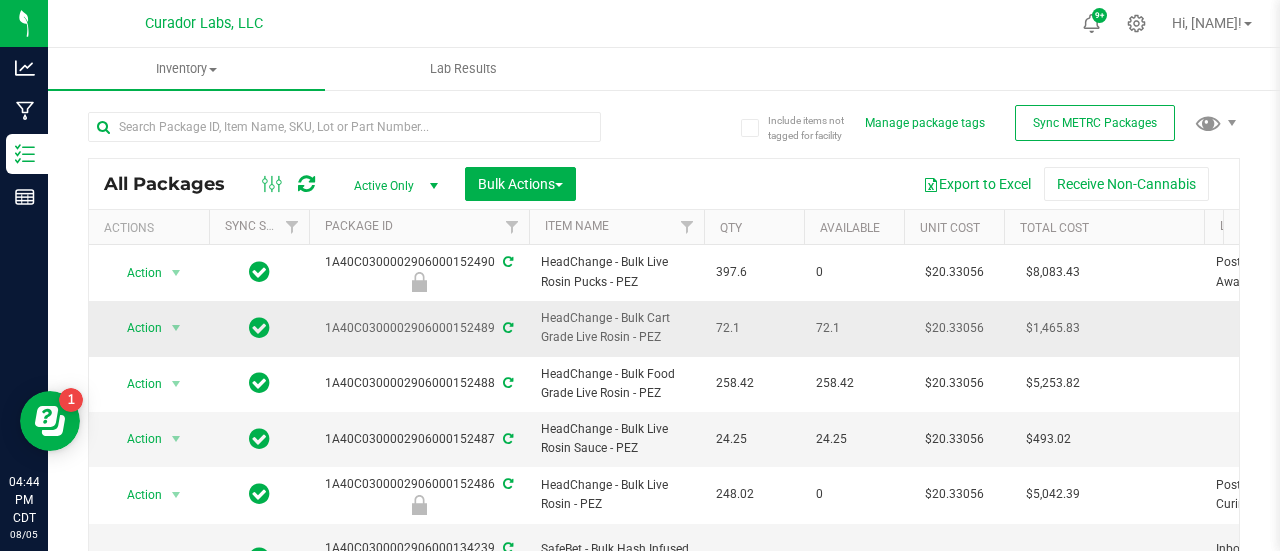 drag, startPoint x: 662, startPoint y: 334, endPoint x: 531, endPoint y: 307, distance: 133.75351 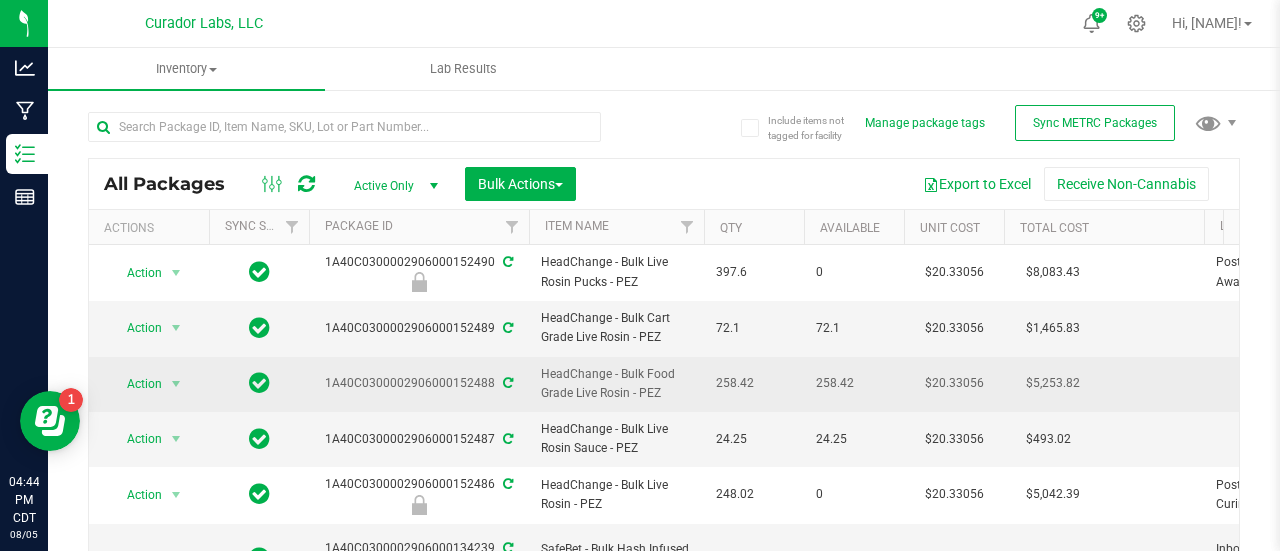 drag, startPoint x: 656, startPoint y: 393, endPoint x: 568, endPoint y: 370, distance: 90.95603 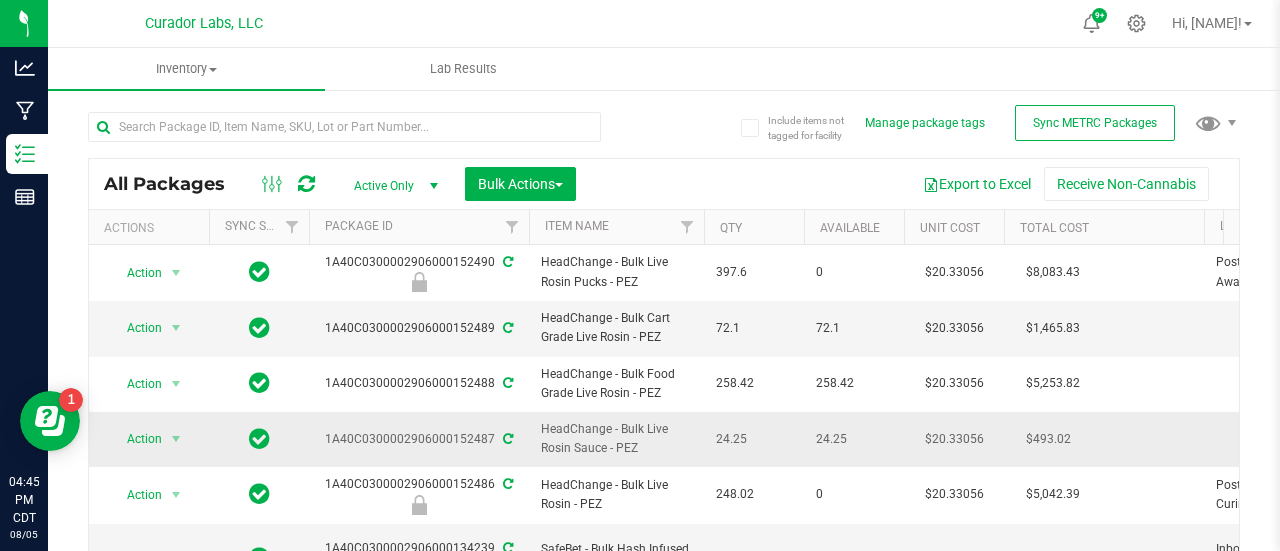 drag, startPoint x: 648, startPoint y: 445, endPoint x: 510, endPoint y: 419, distance: 140.42792 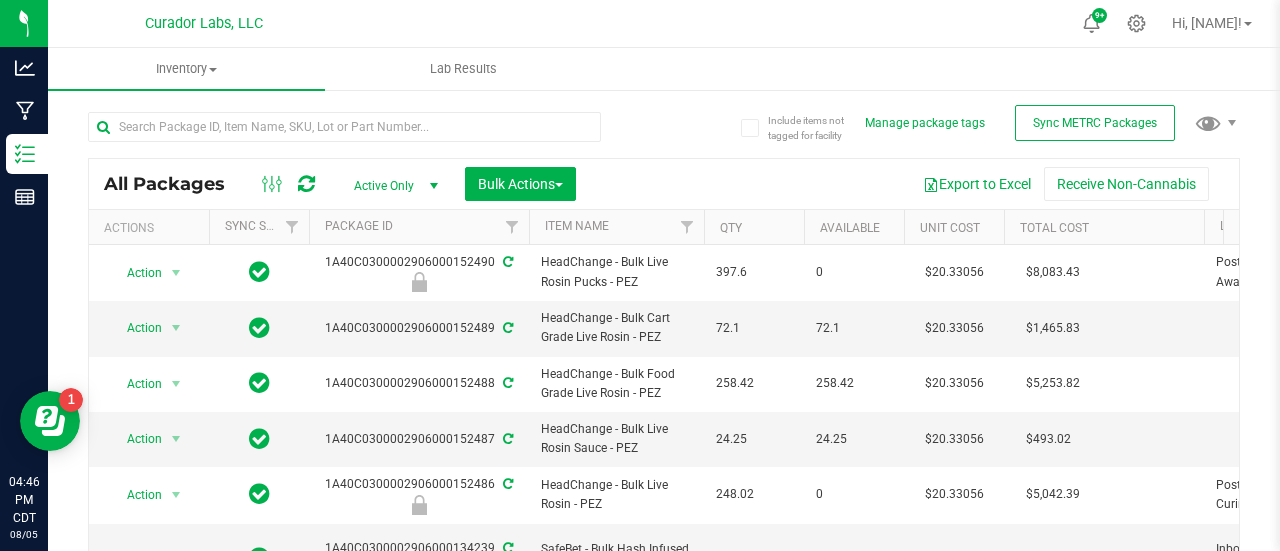 click on "Inventory
All packages
All inventory
Waste log
Create inventory
Lab Results" at bounding box center [688, 69] 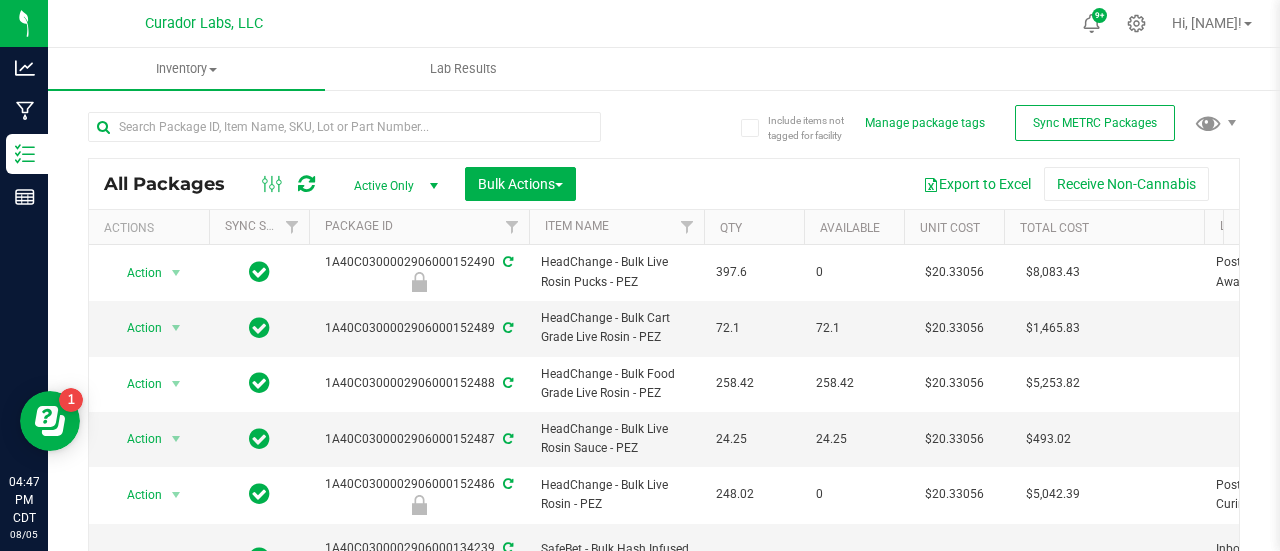 click on "Inventory
All packages
All inventory
Waste log
Create inventory
Lab Results" at bounding box center (688, 69) 